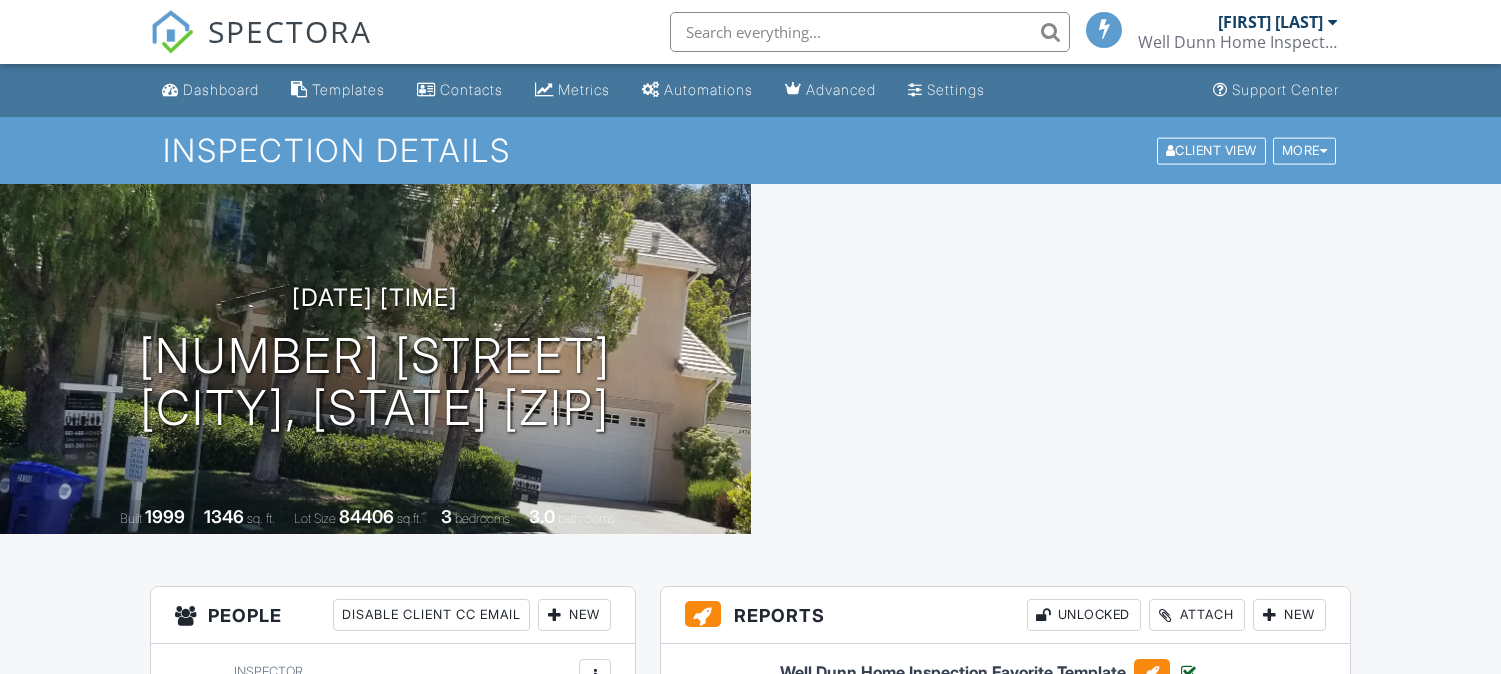 scroll, scrollTop: 0, scrollLeft: 0, axis: both 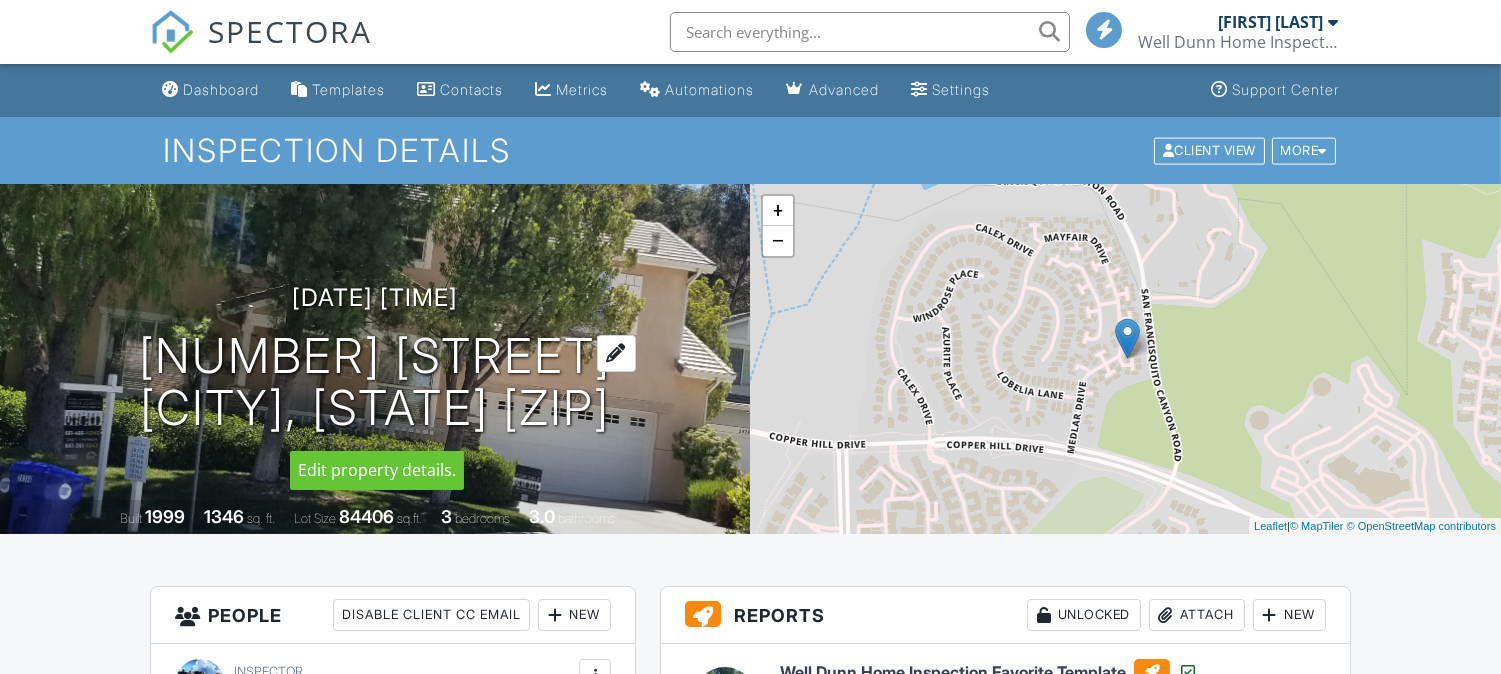 click at bounding box center [616, 353] 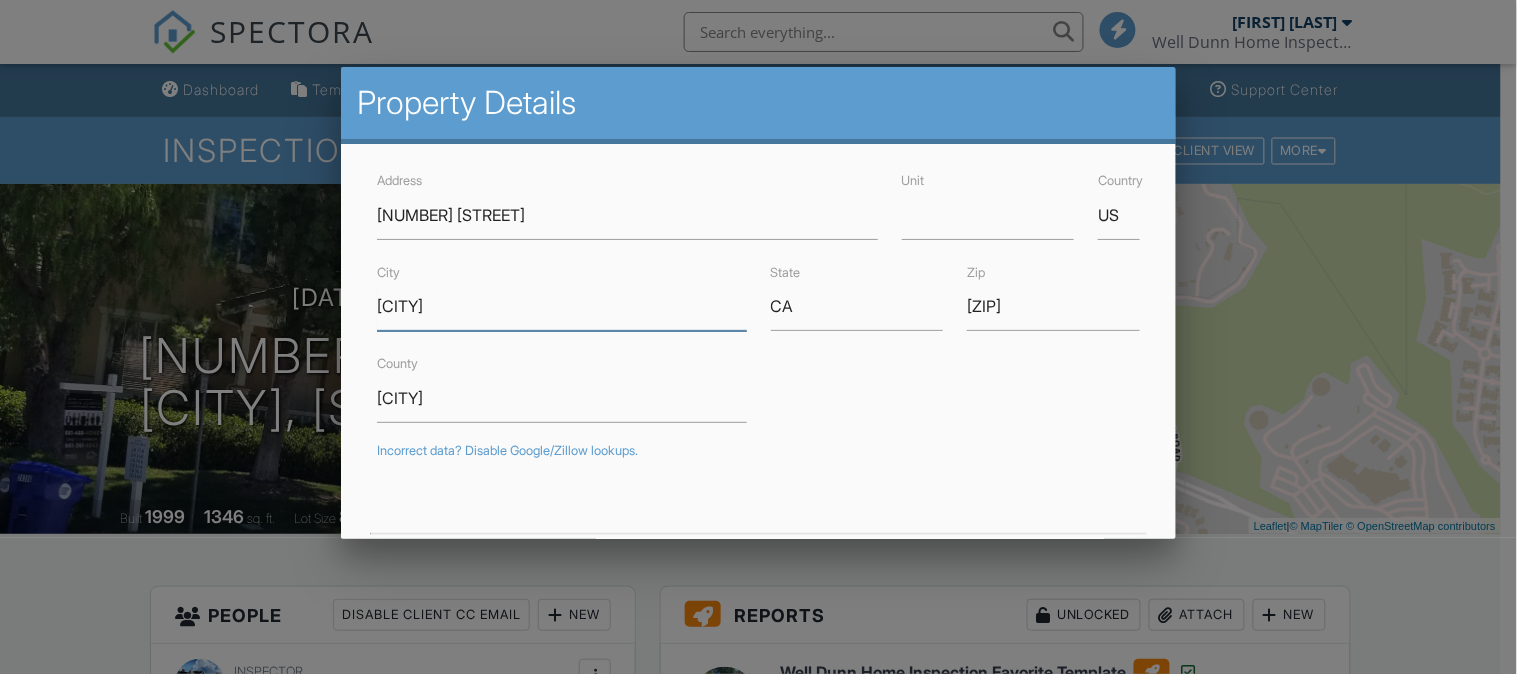 click on "Valencia" at bounding box center [561, 306] 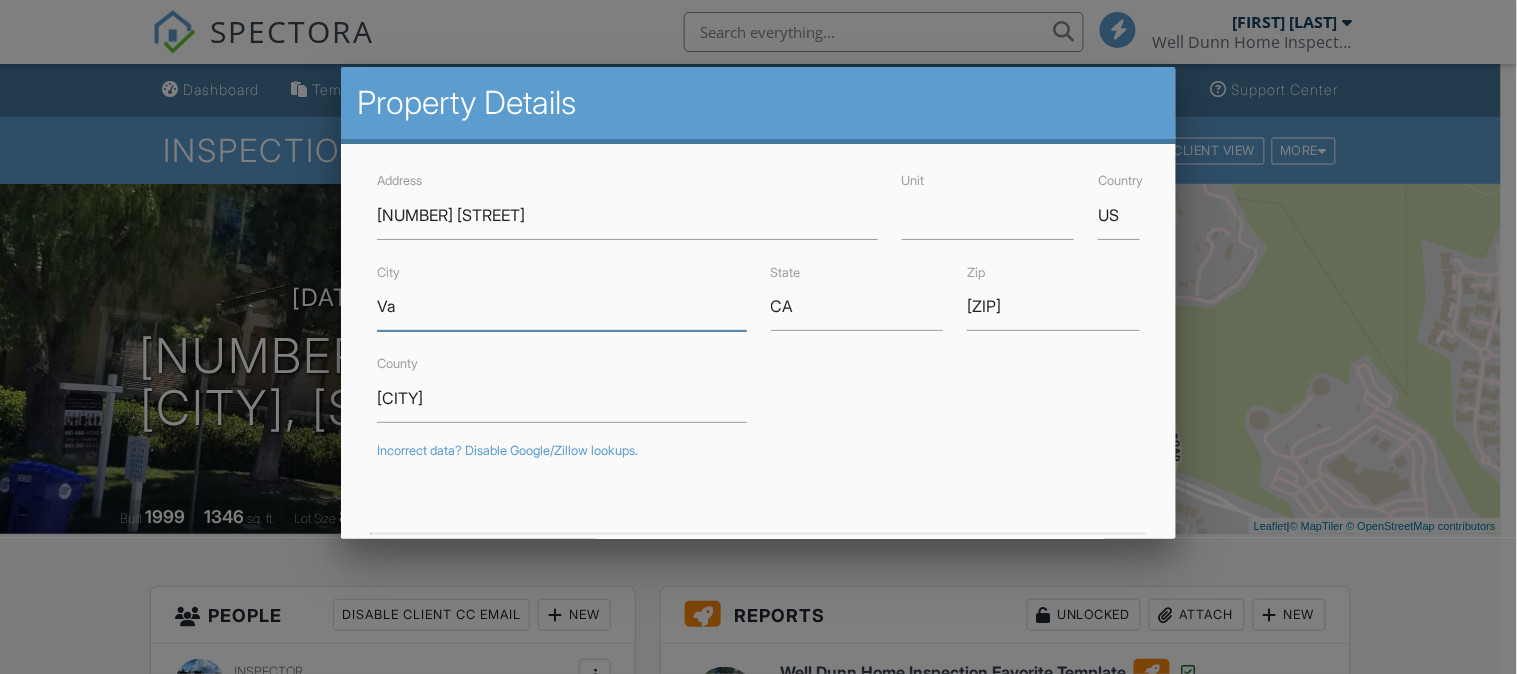 type on "V" 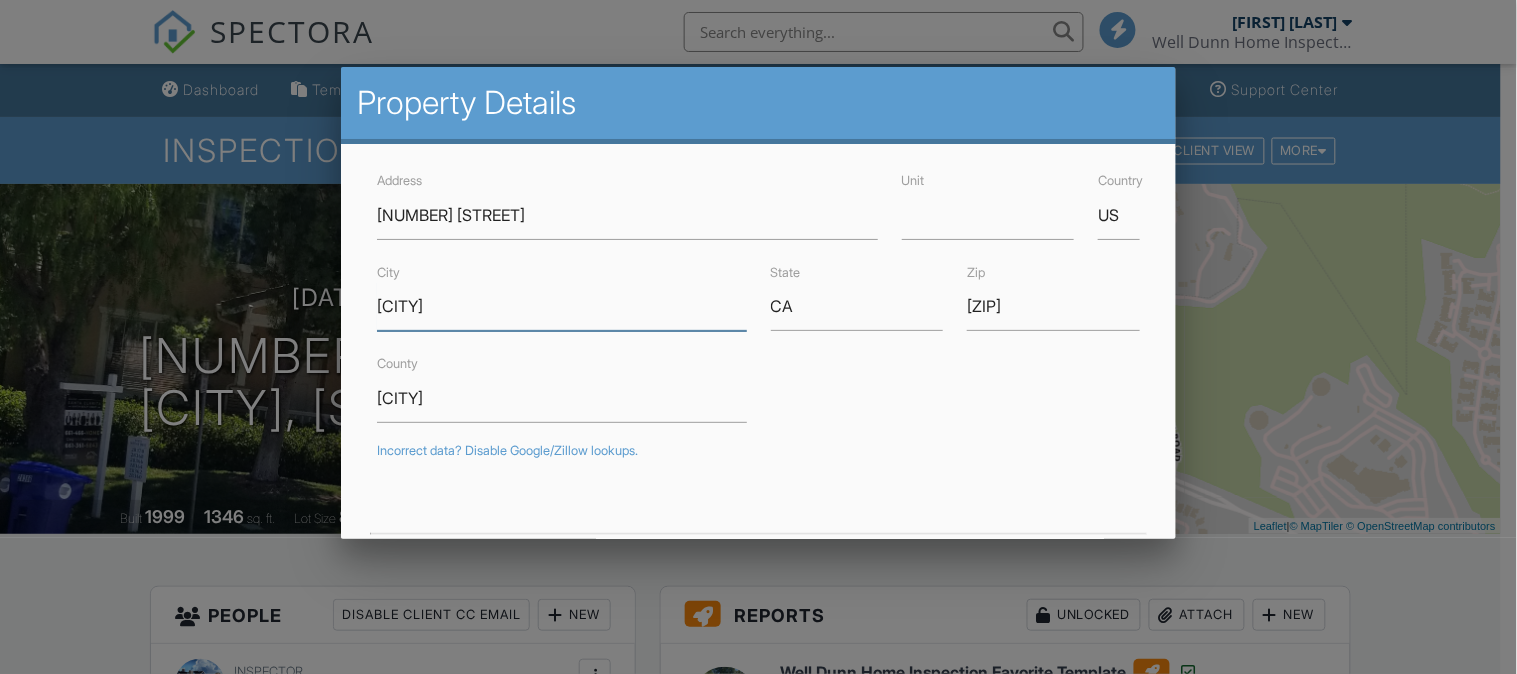 scroll, scrollTop: 478, scrollLeft: 0, axis: vertical 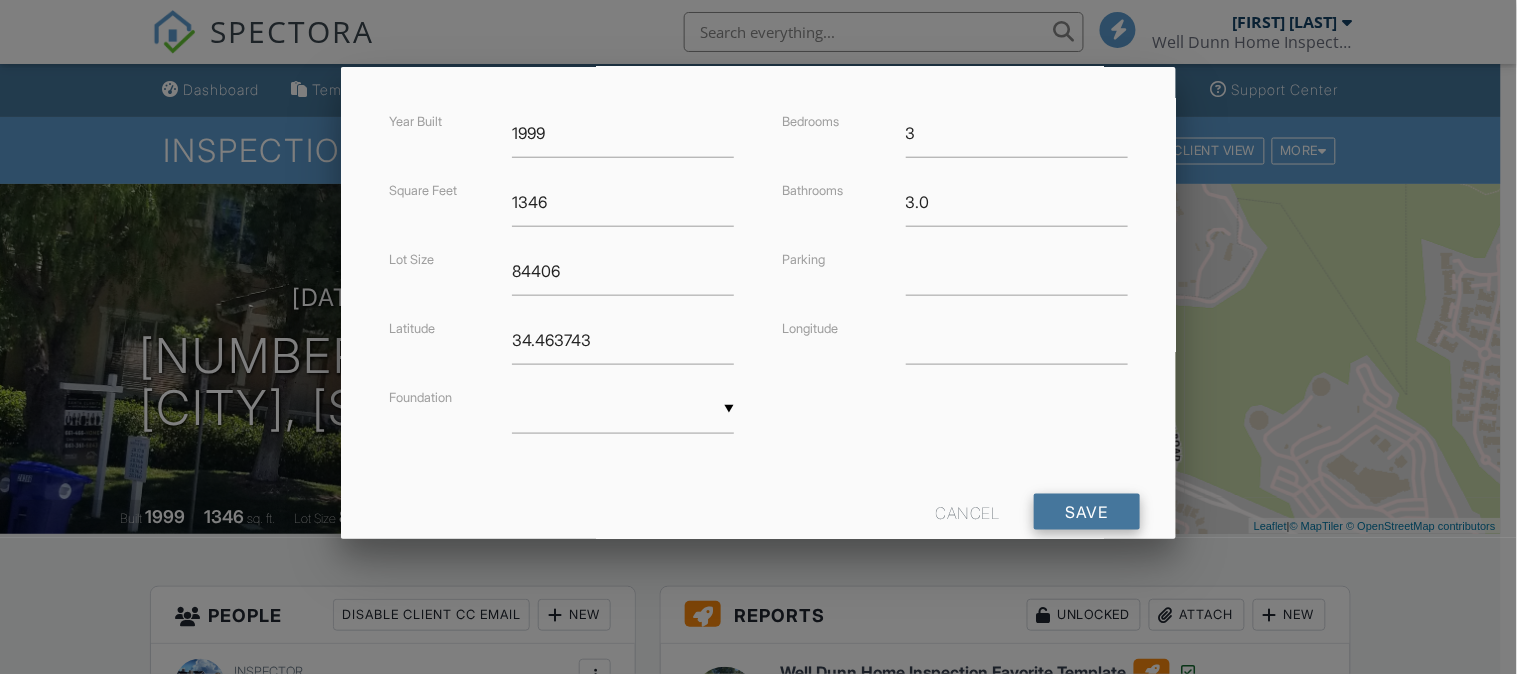 type on "Santa Clarita" 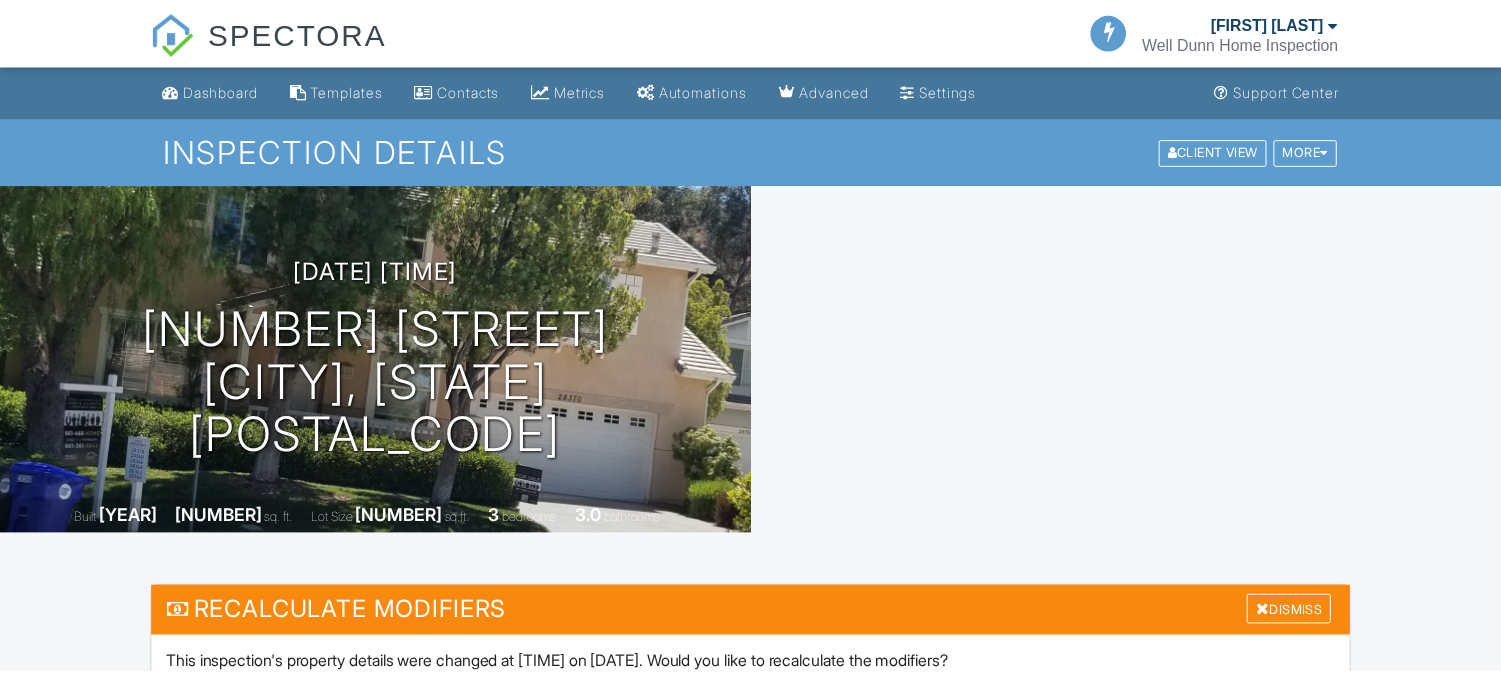 scroll, scrollTop: 0, scrollLeft: 0, axis: both 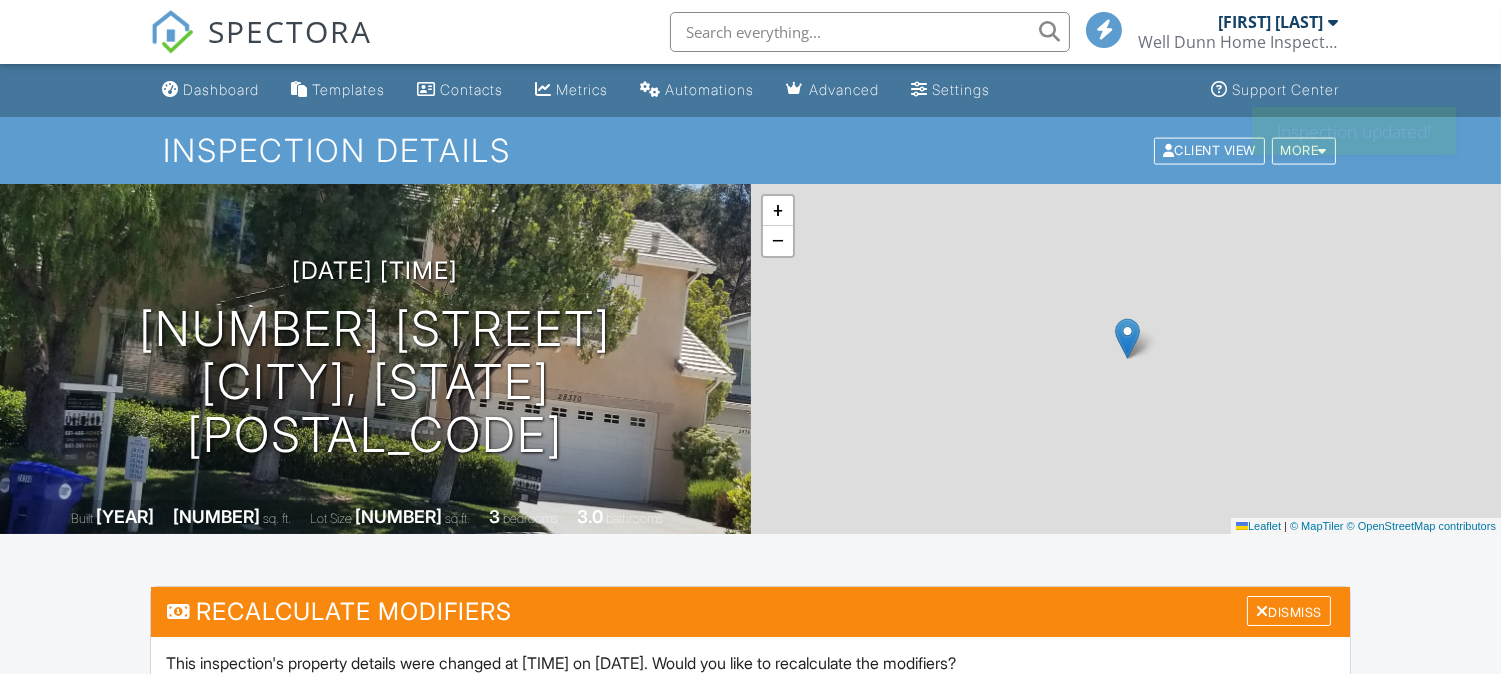 click on "UPDATE Modifiers" at bounding box center [750, 709] 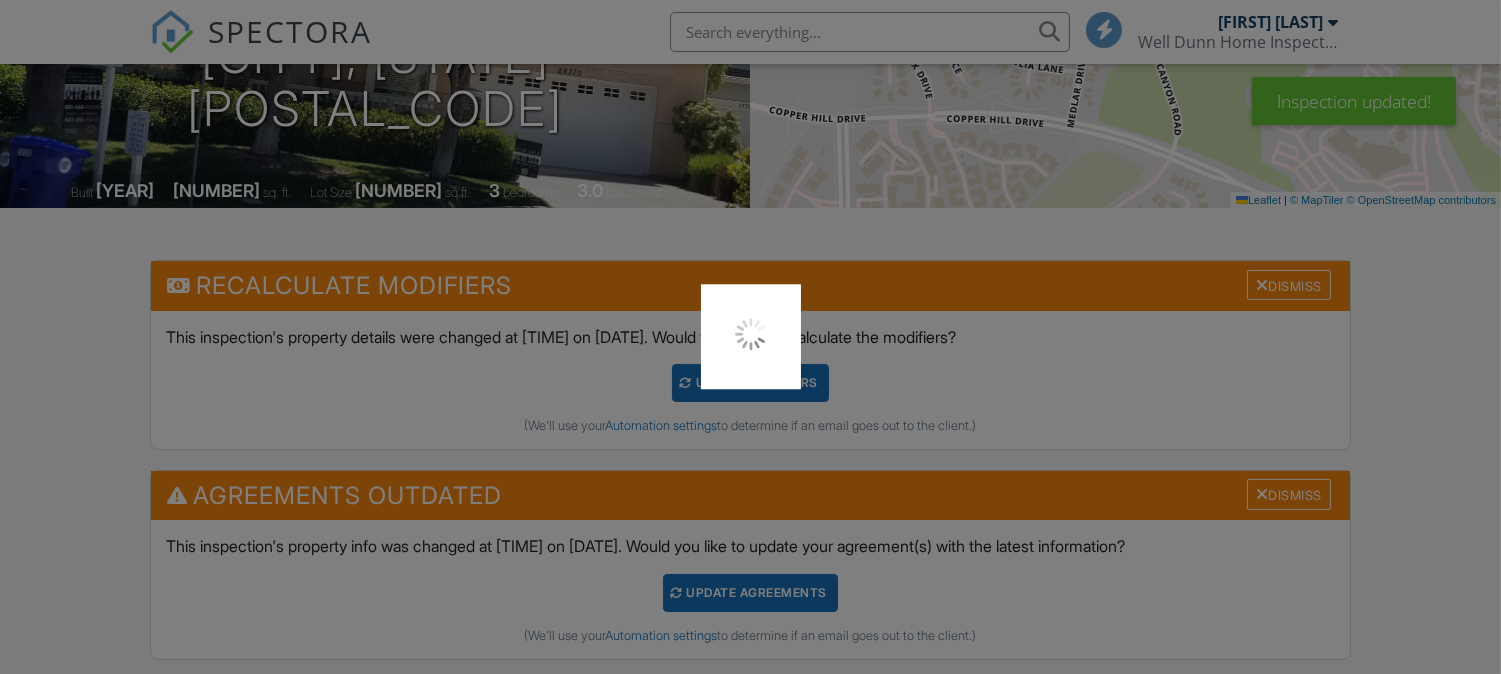 scroll, scrollTop: 326, scrollLeft: 0, axis: vertical 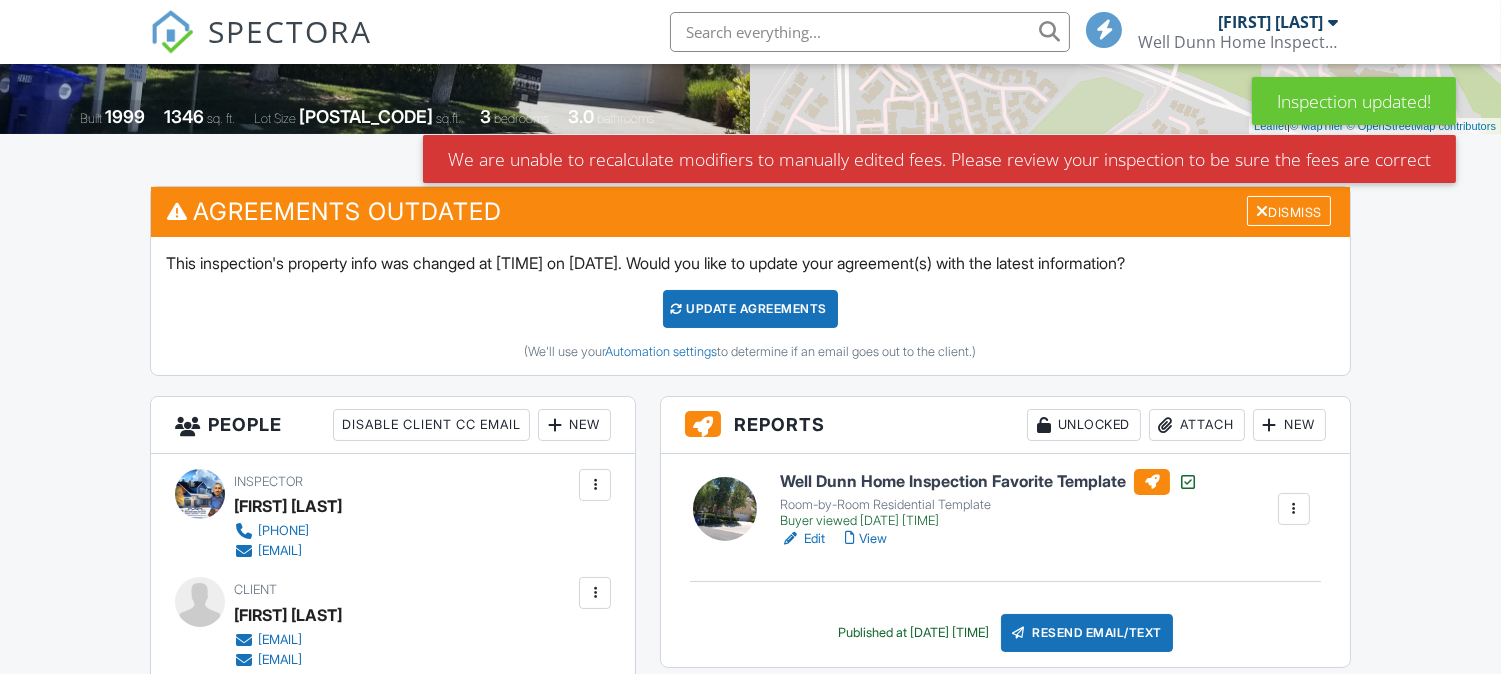 click on "Update Agreements" at bounding box center (750, 309) 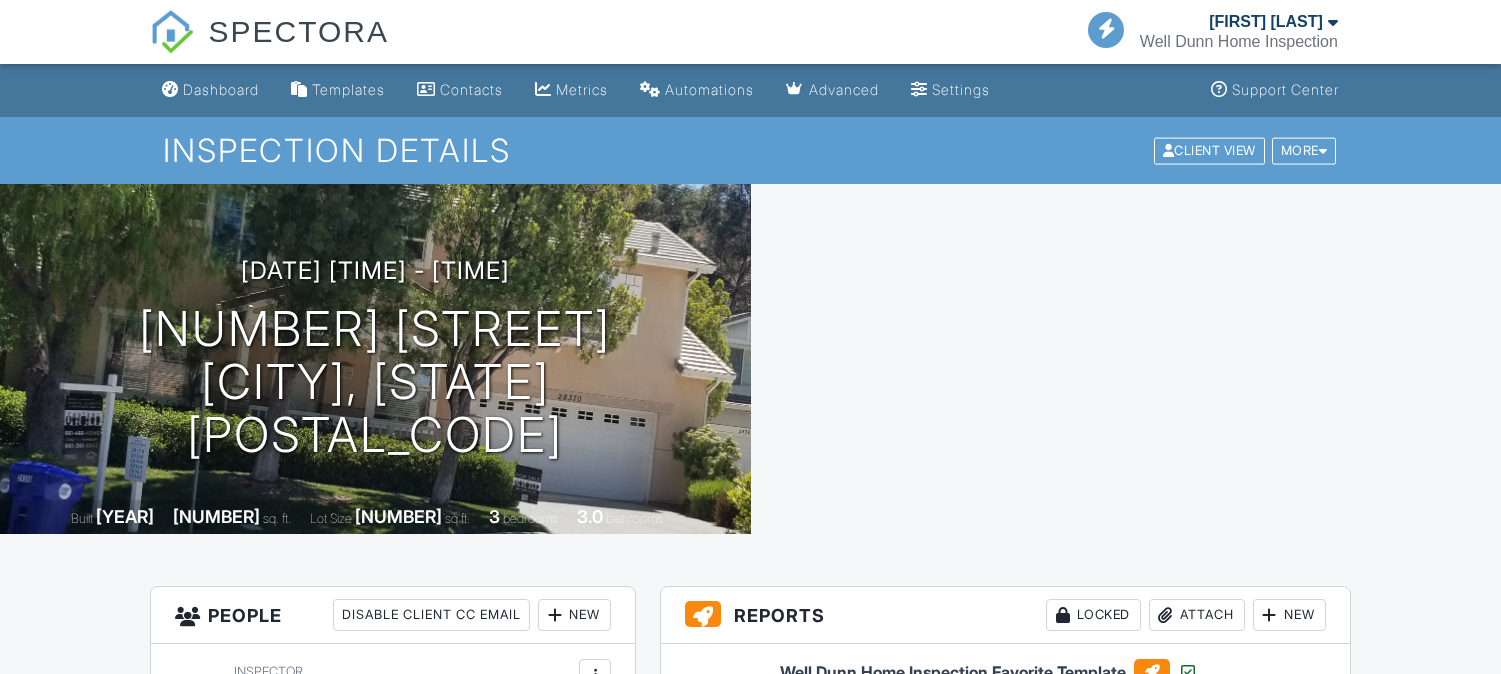 scroll, scrollTop: 0, scrollLeft: 0, axis: both 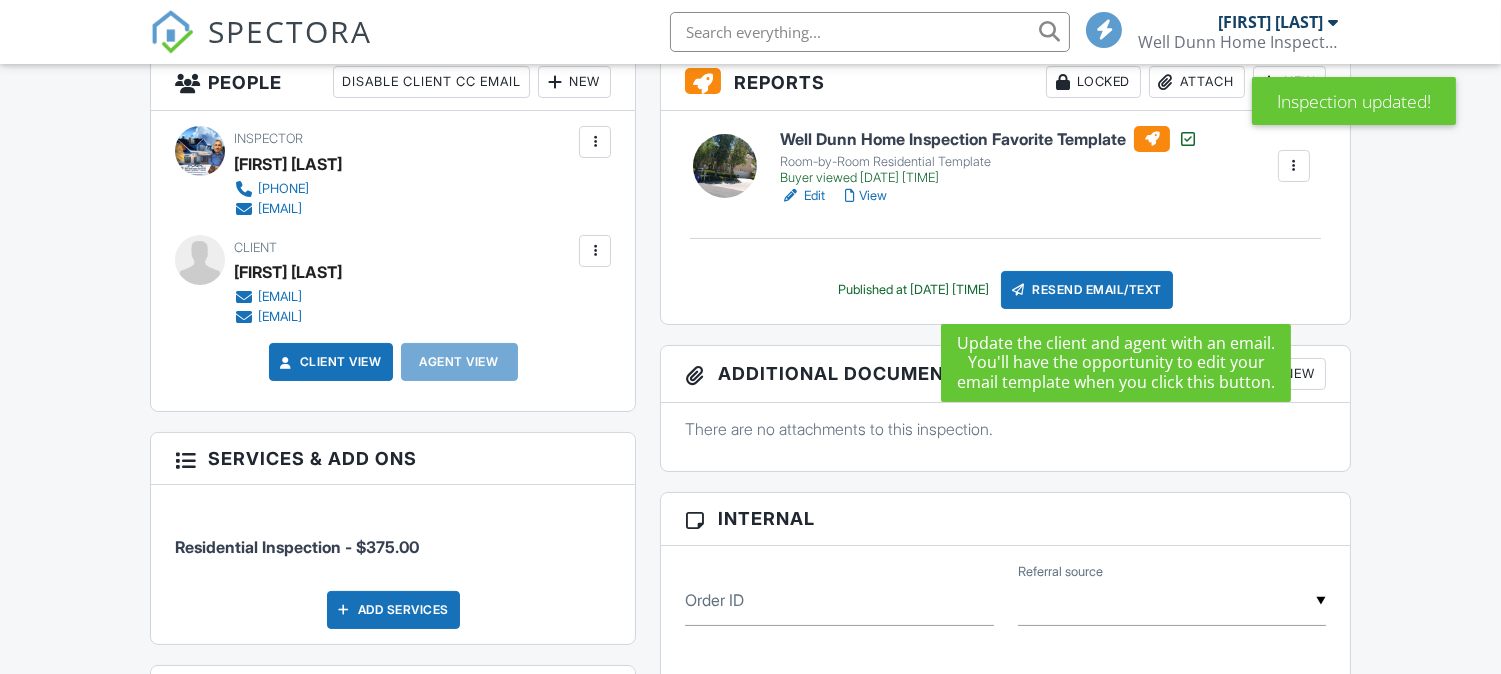 click on "Resend Email/Text" at bounding box center (1087, 290) 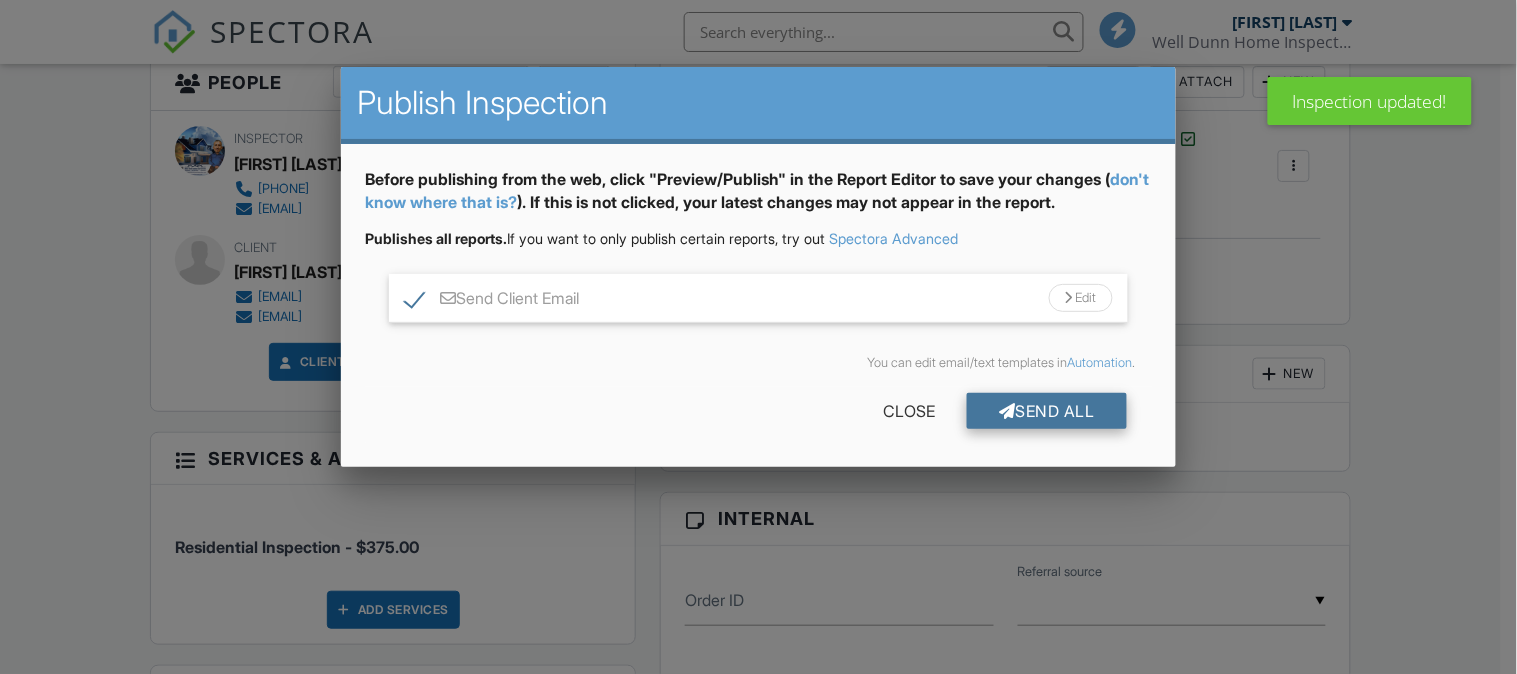 click on "Send All" at bounding box center [1047, 411] 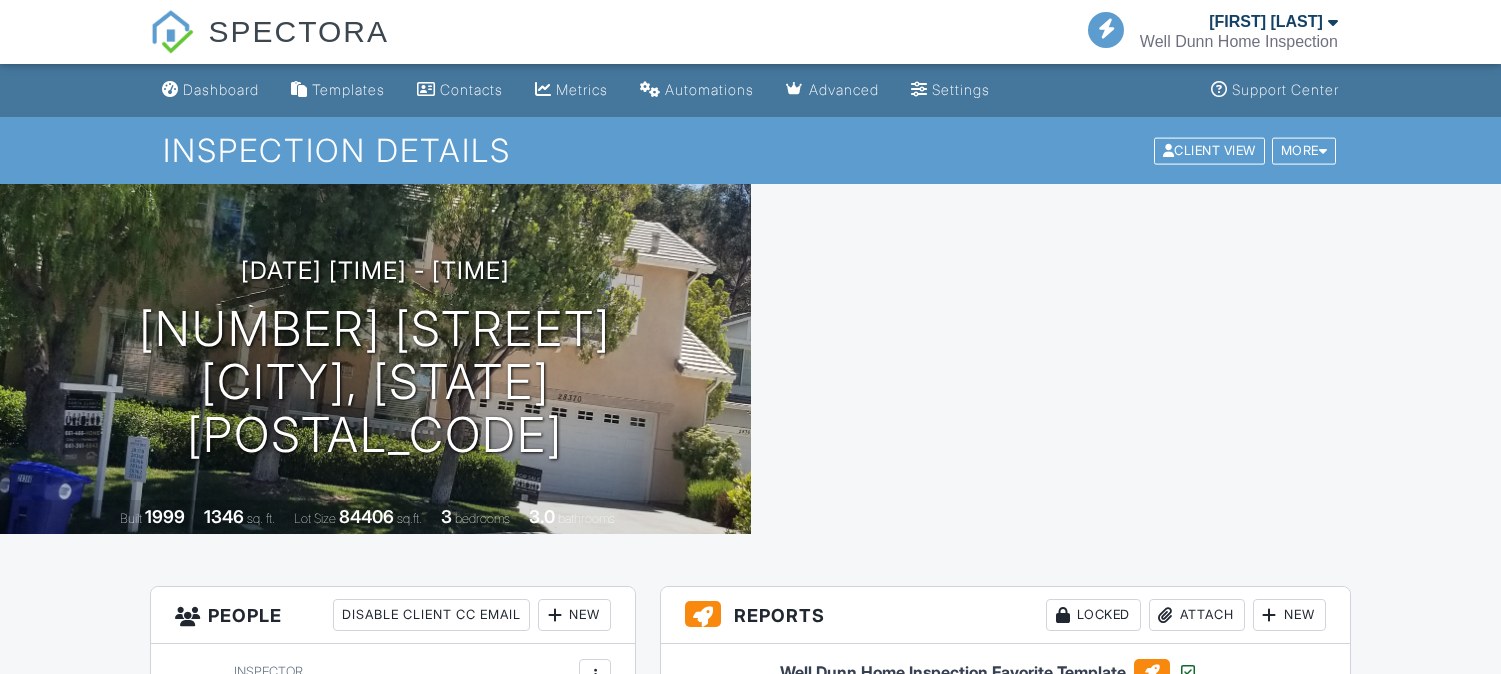 scroll, scrollTop: 533, scrollLeft: 0, axis: vertical 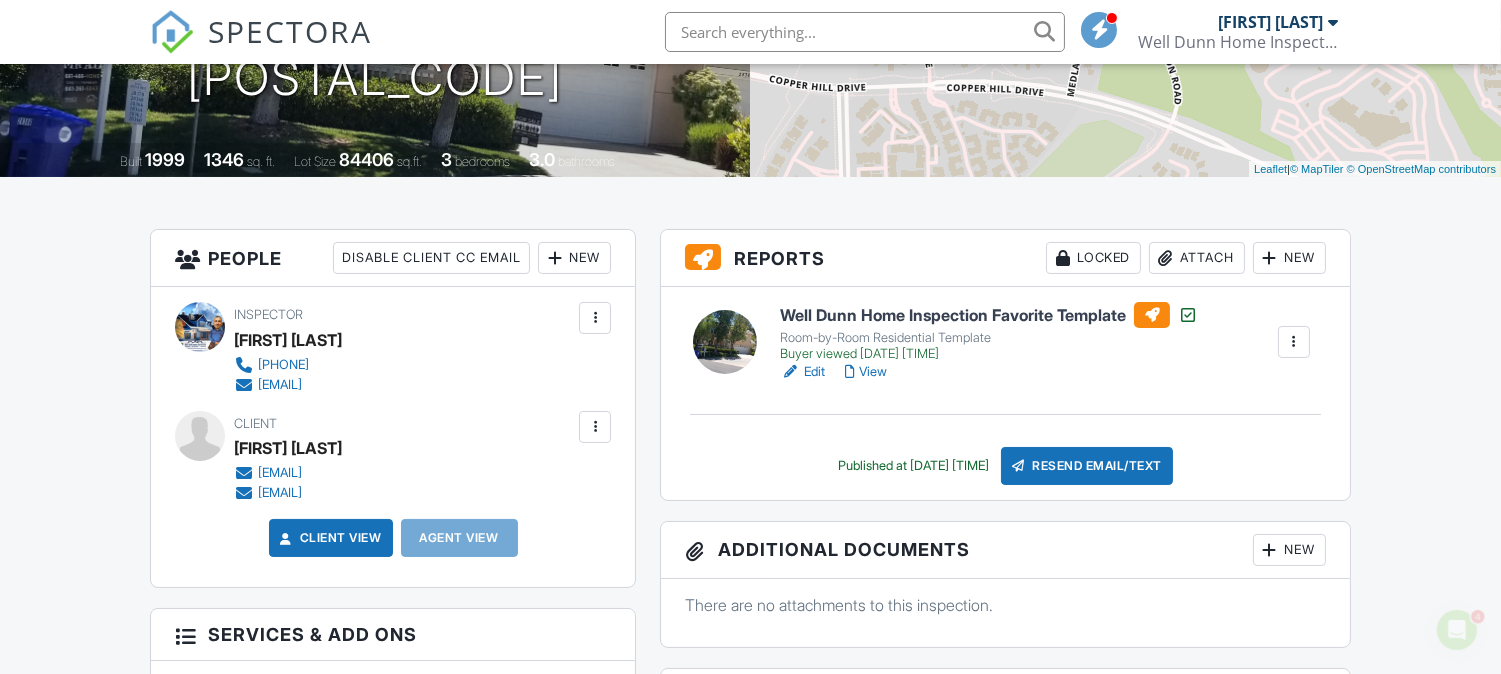 click on "Well Dunn Home Inspection Favorite Template" at bounding box center [989, 315] 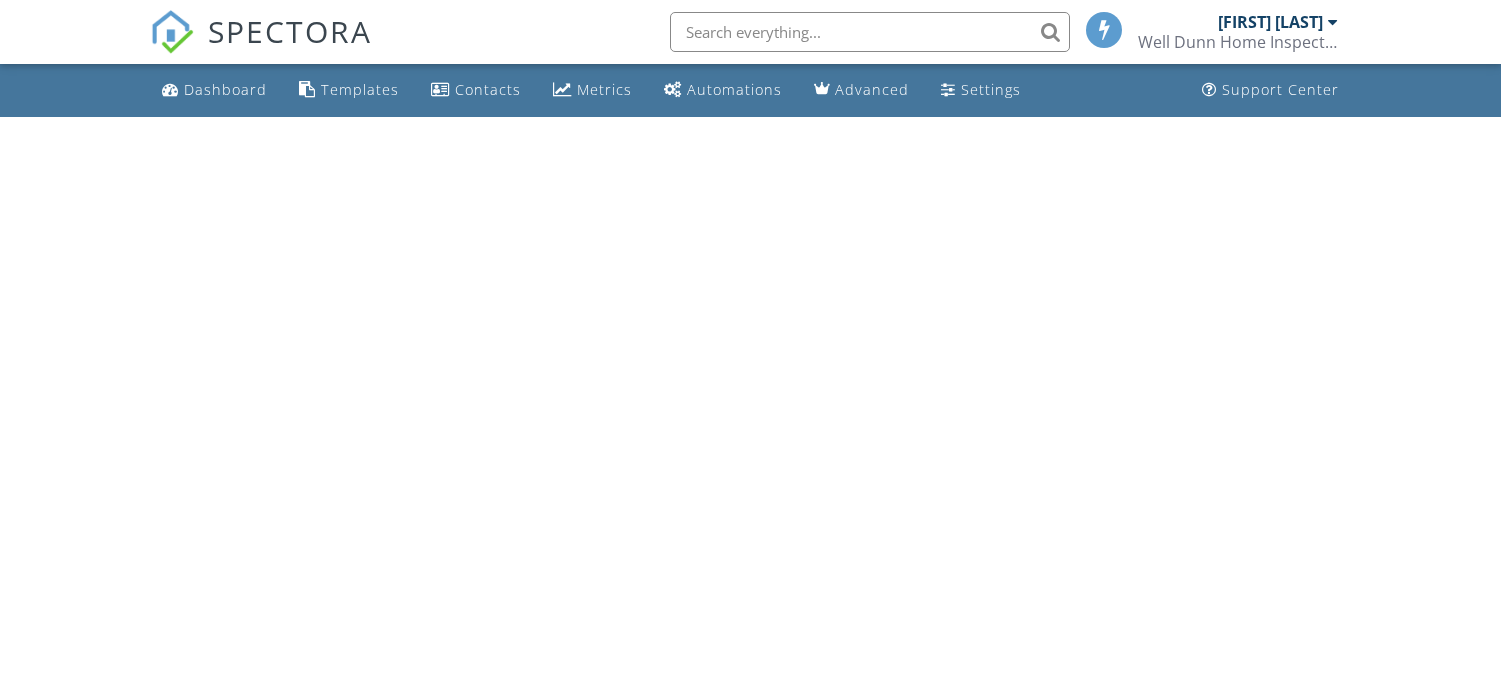 scroll, scrollTop: 0, scrollLeft: 0, axis: both 